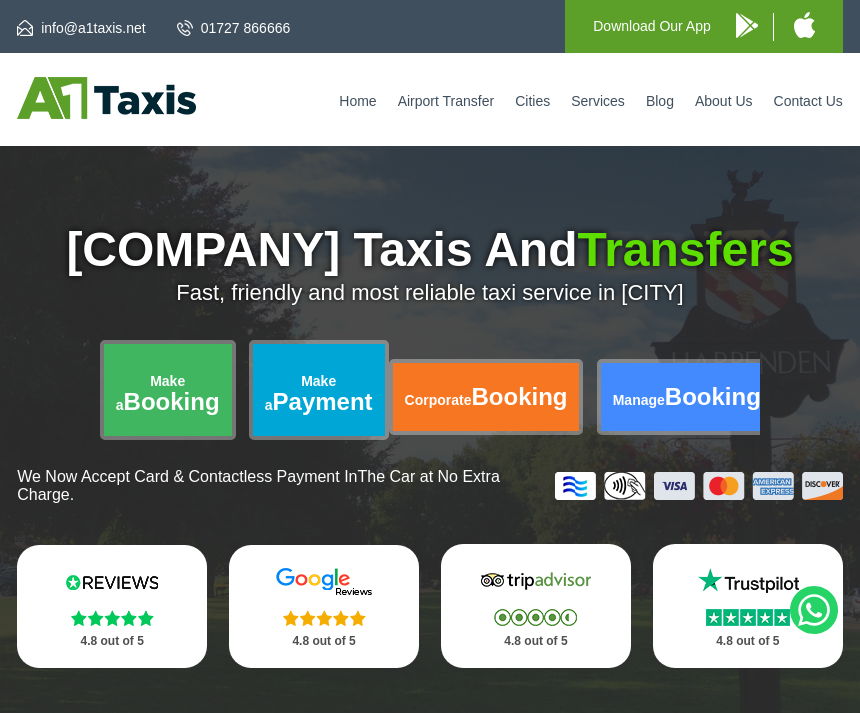 scroll, scrollTop: 0, scrollLeft: 0, axis: both 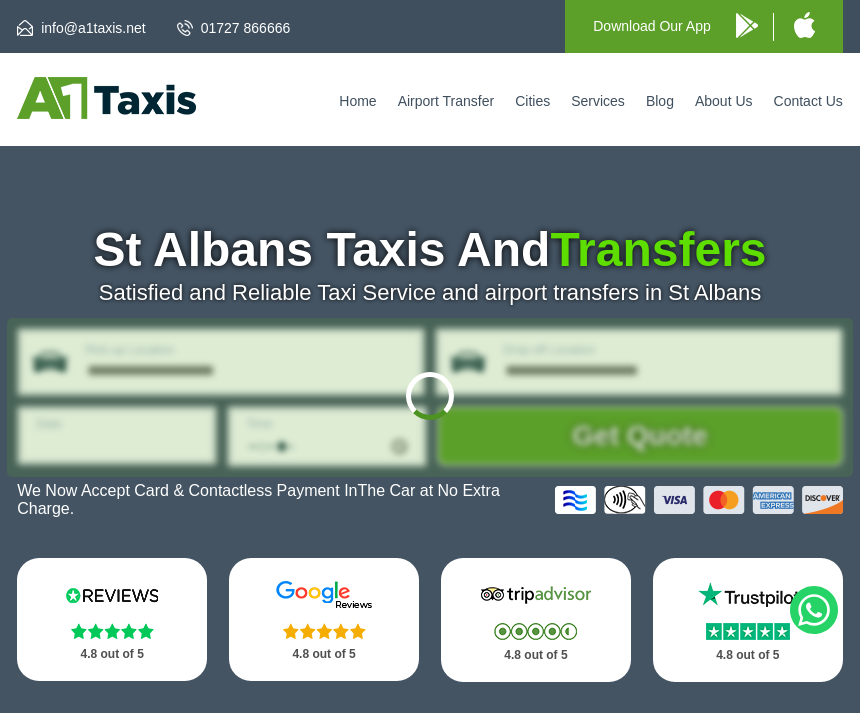 type on "**********" 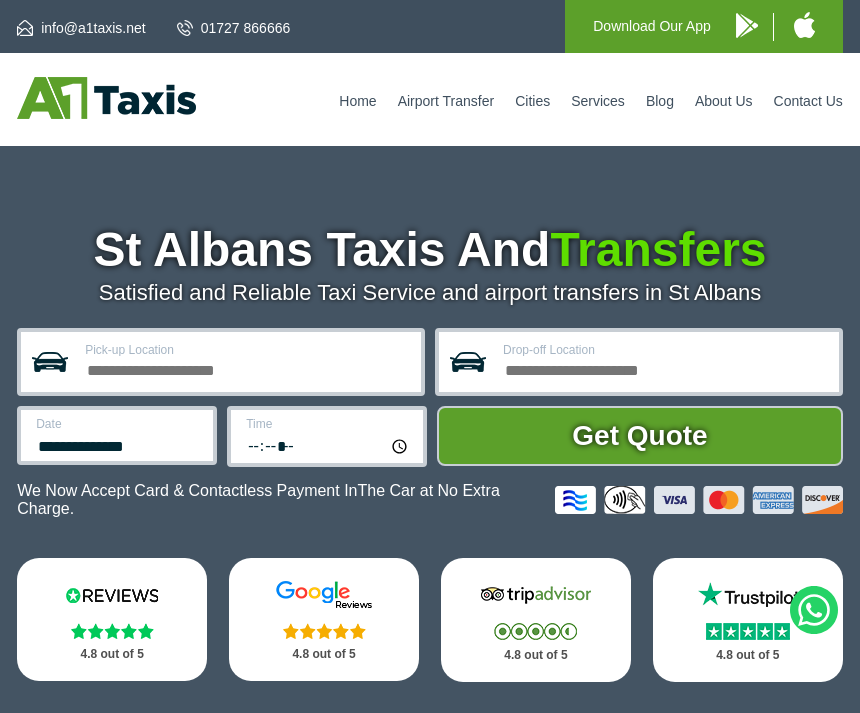 click on "Pick-up Location" at bounding box center (247, 368) 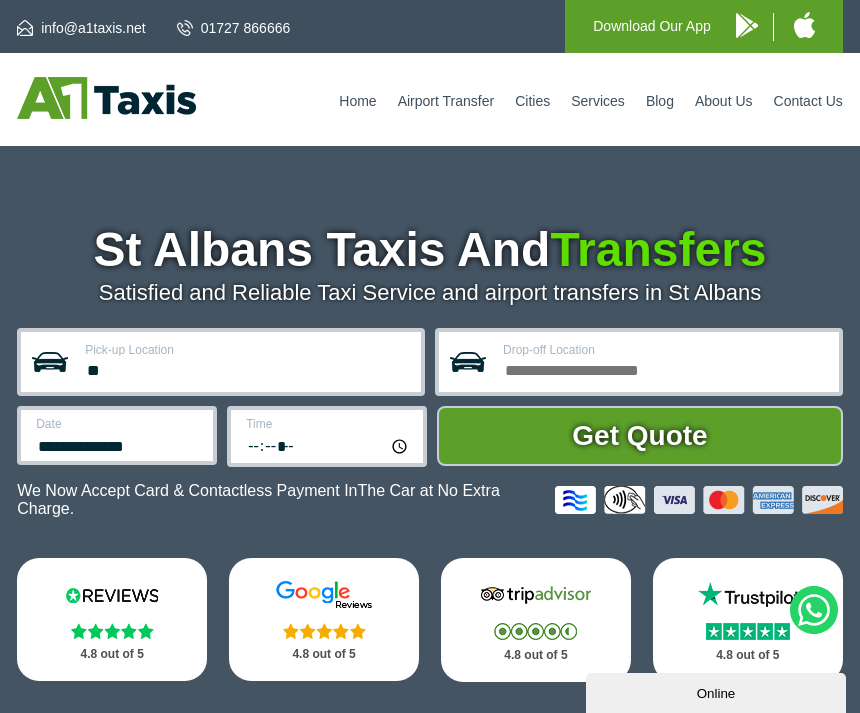 scroll, scrollTop: 0, scrollLeft: 0, axis: both 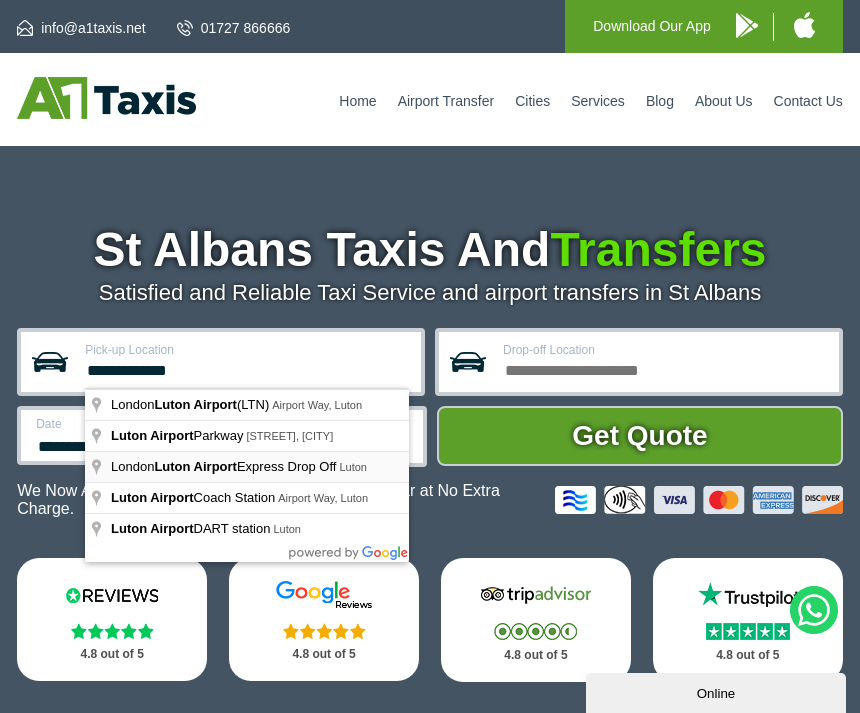 type on "**********" 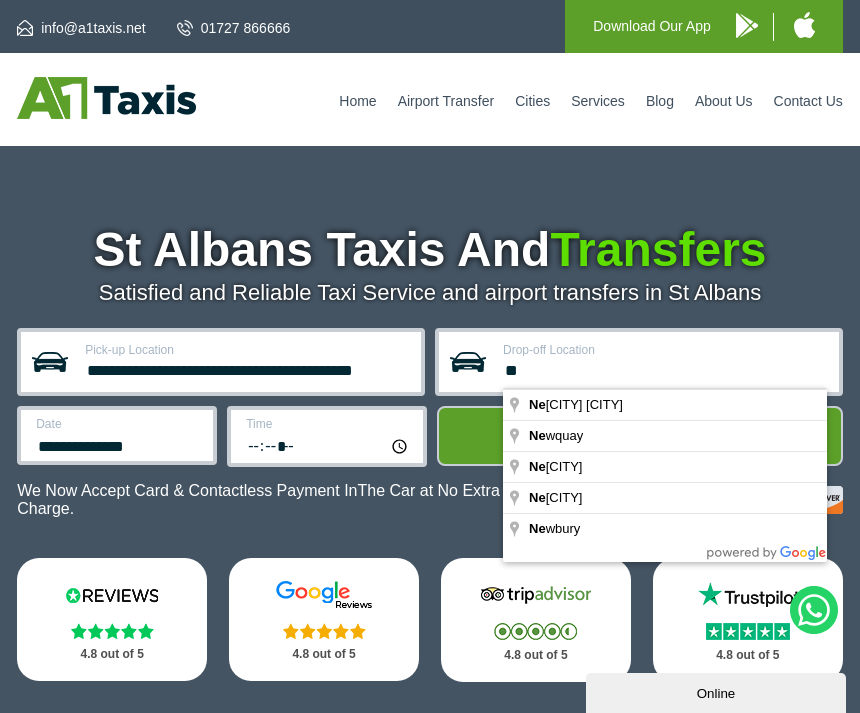 type on "*" 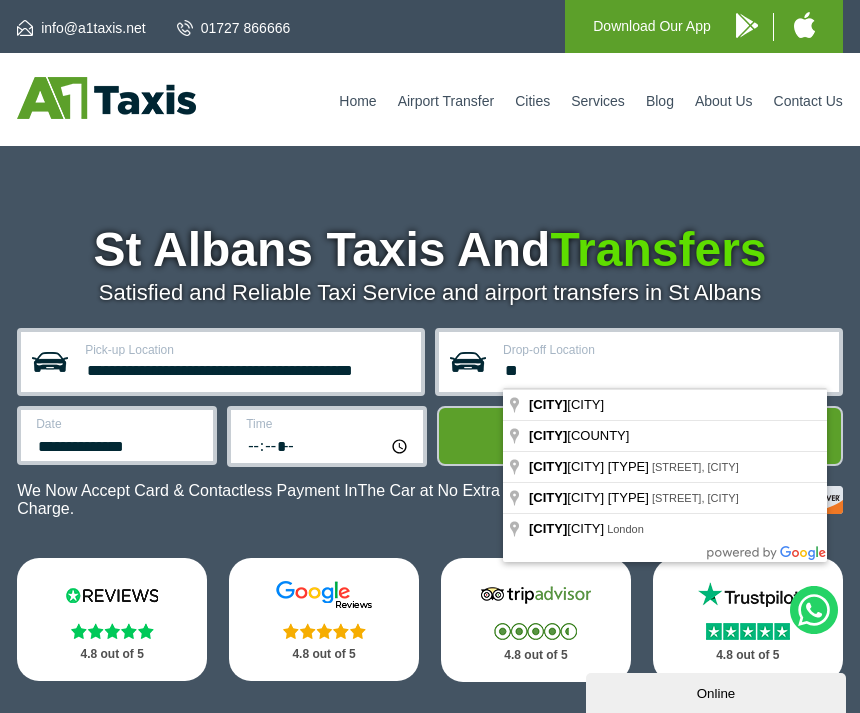 type on "*" 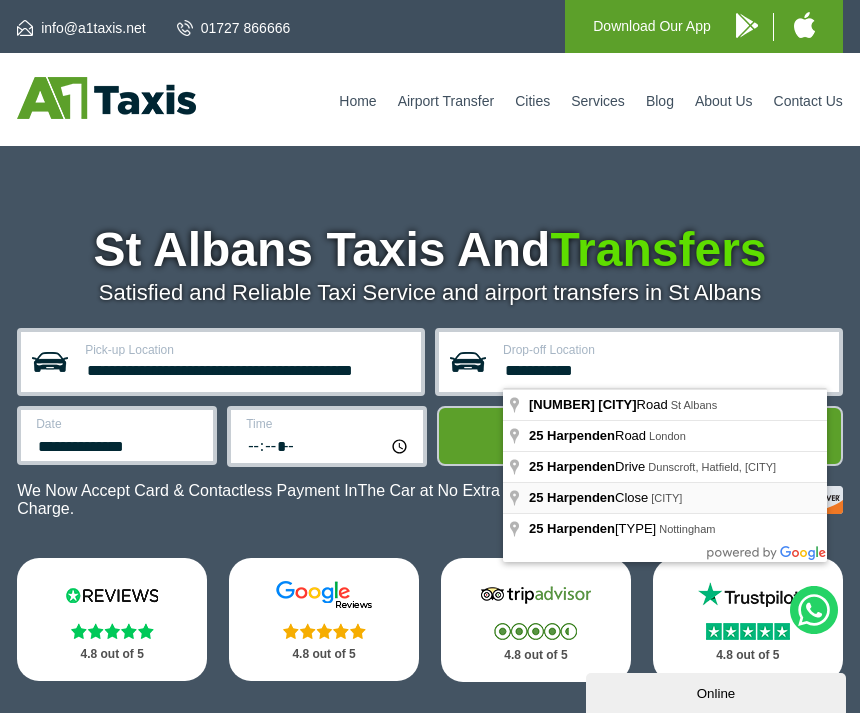 type on "**********" 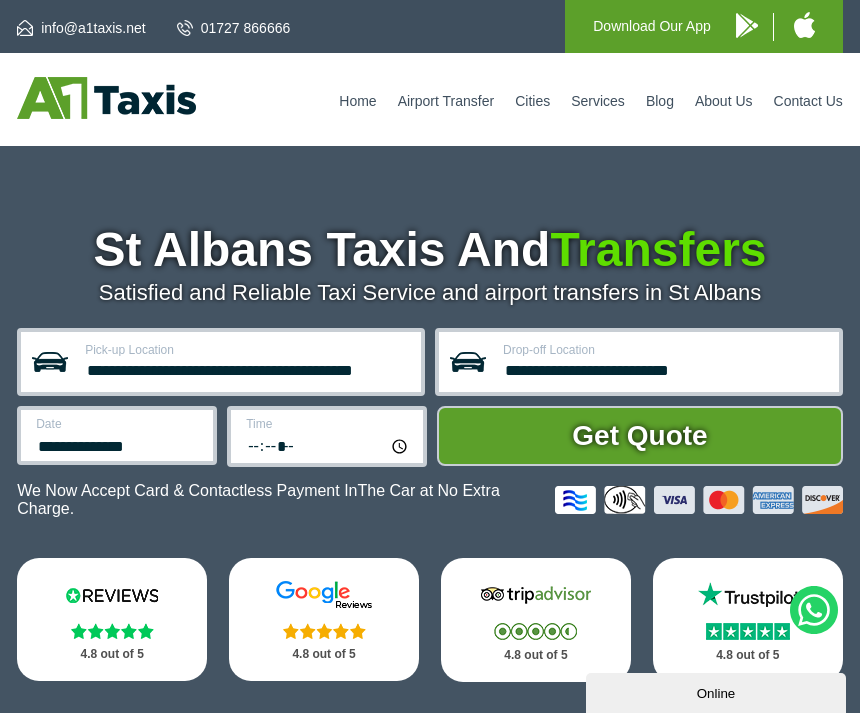 click on "**********" at bounding box center [118, 444] 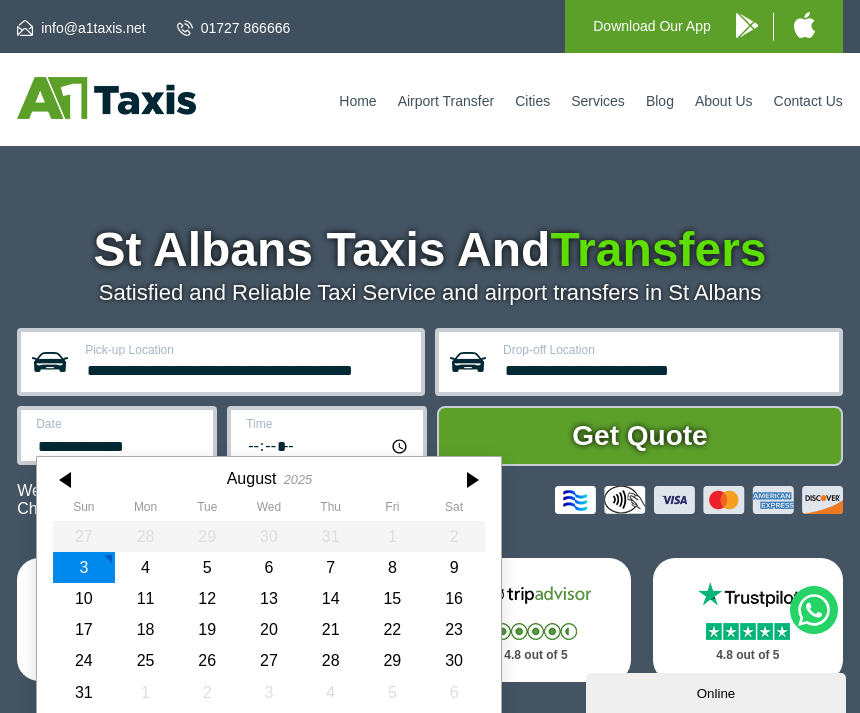 scroll, scrollTop: 45, scrollLeft: 0, axis: vertical 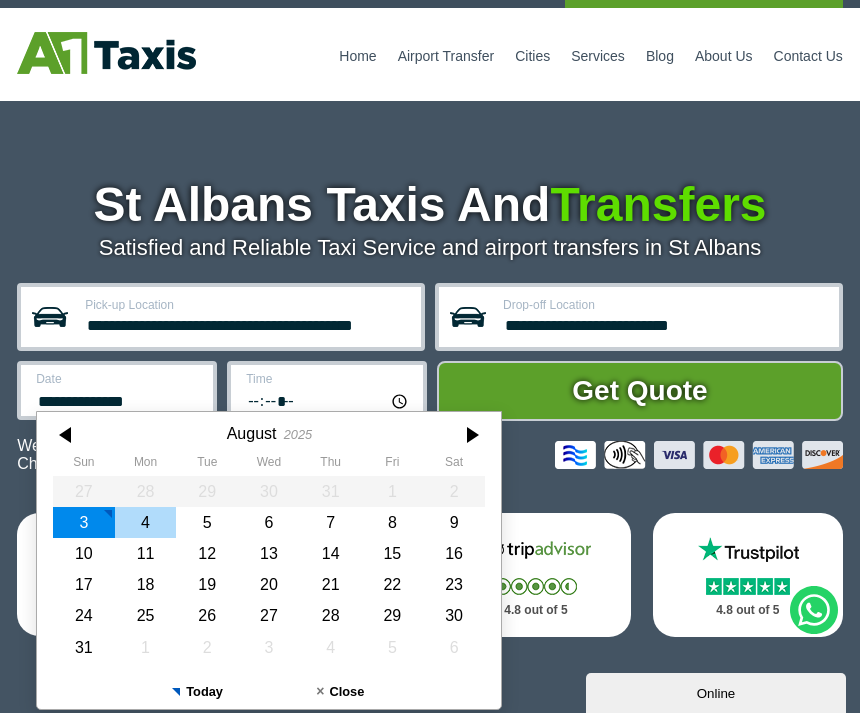 click on "4" at bounding box center (146, 522) 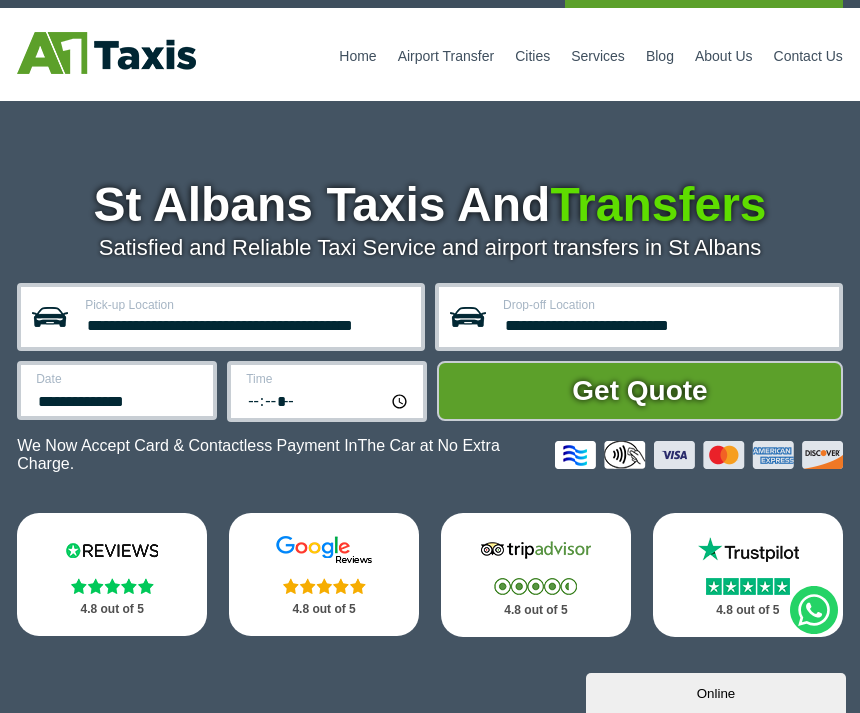 click on "*****" at bounding box center (328, 400) 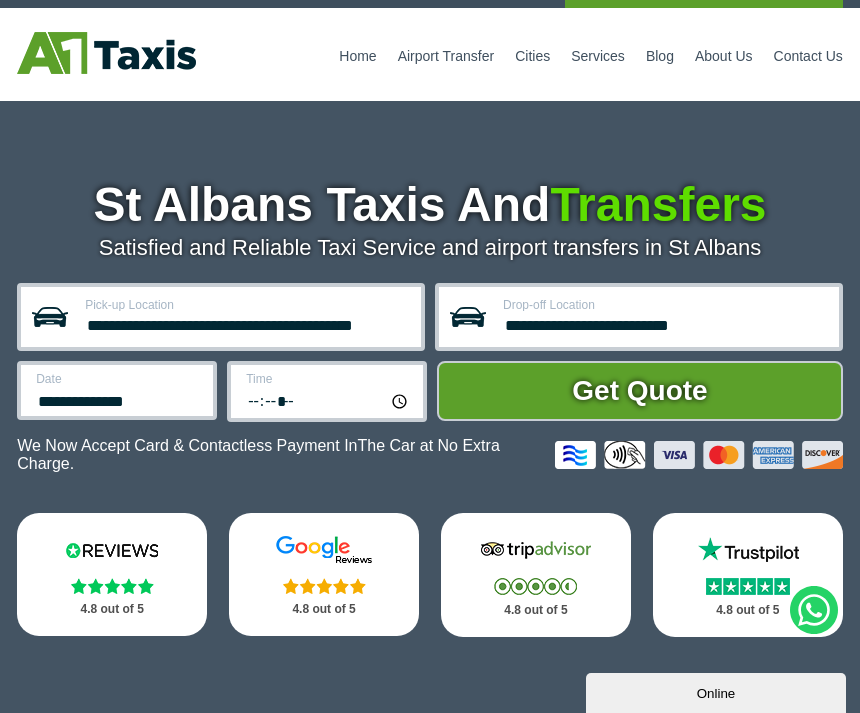 type on "*****" 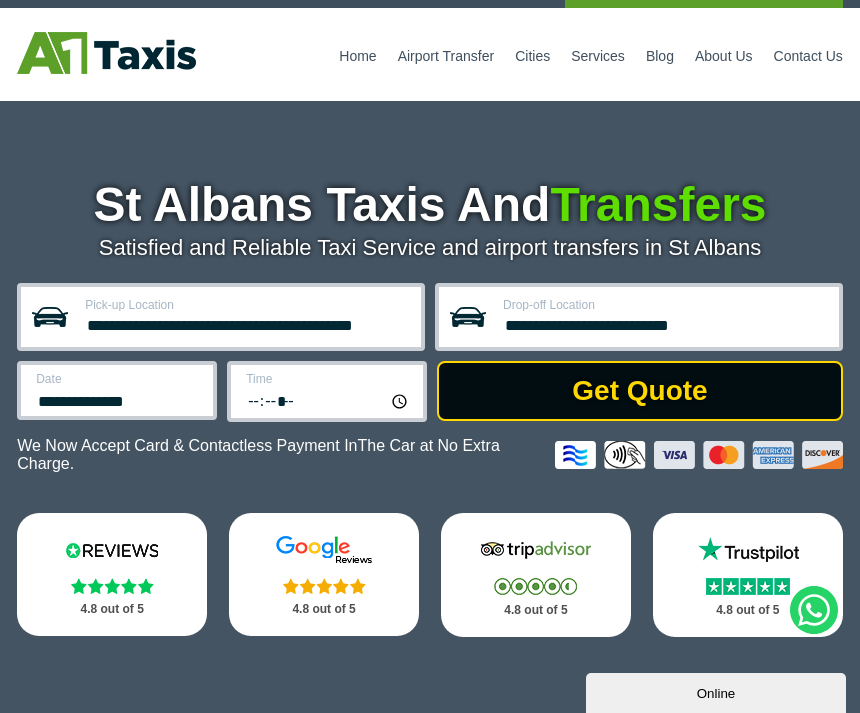 click on "Get Quote" at bounding box center (640, 391) 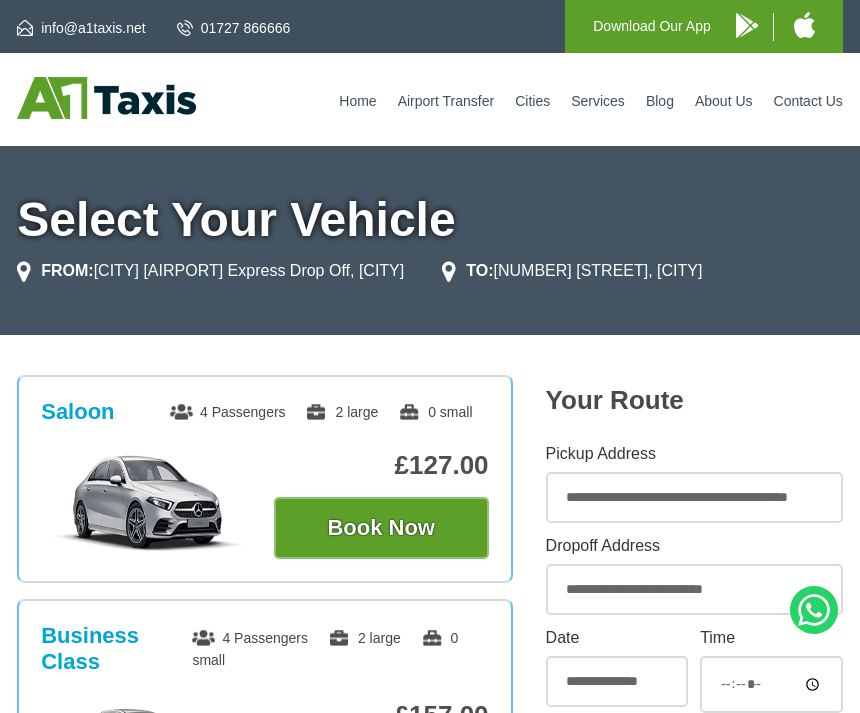 scroll, scrollTop: 0, scrollLeft: 0, axis: both 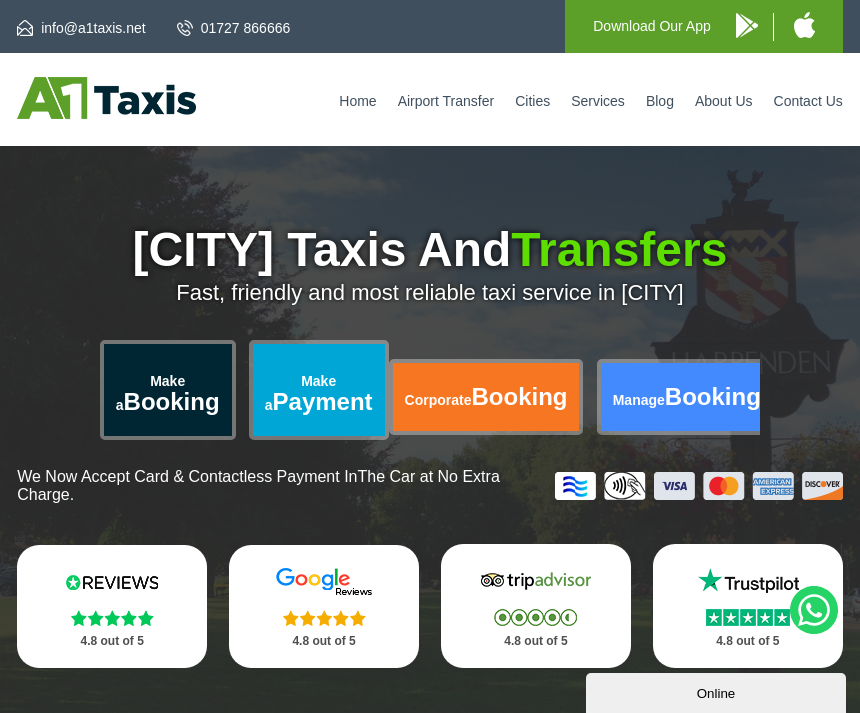 click on "Make a  Booking" at bounding box center (168, 390) 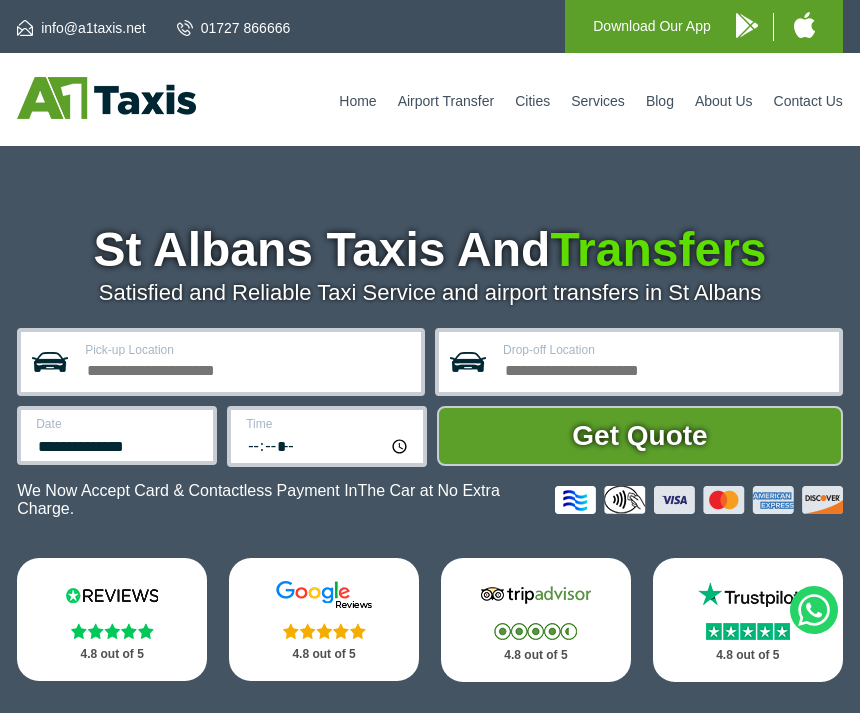 scroll, scrollTop: 0, scrollLeft: 0, axis: both 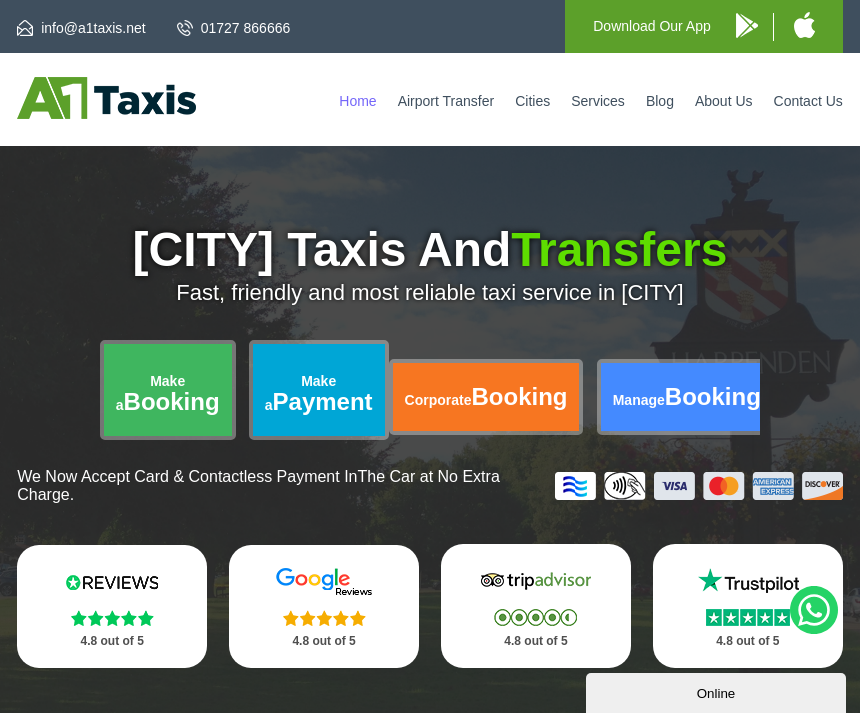 click on "Home" at bounding box center [357, 101] 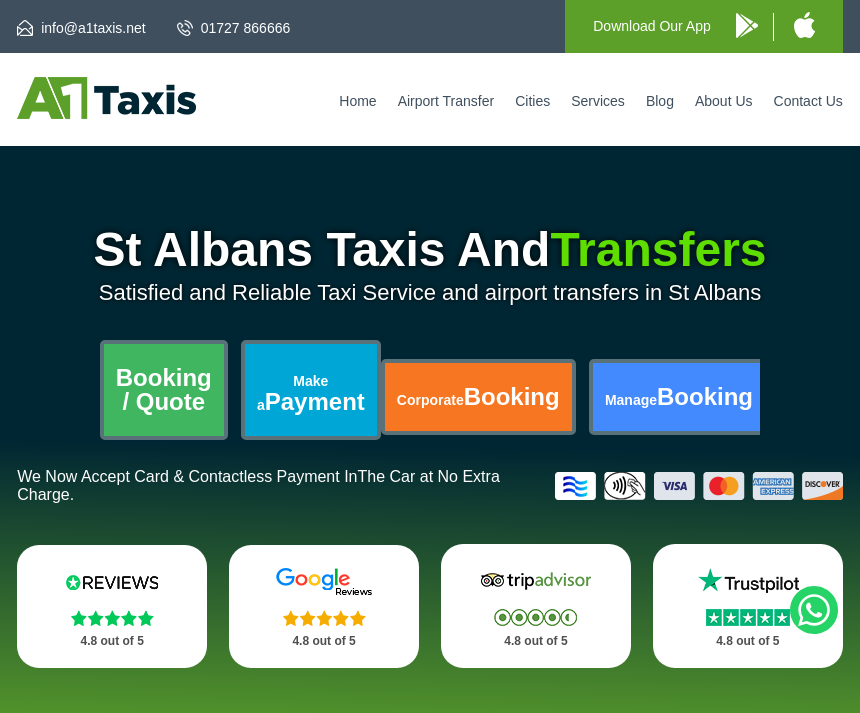 scroll, scrollTop: 0, scrollLeft: 0, axis: both 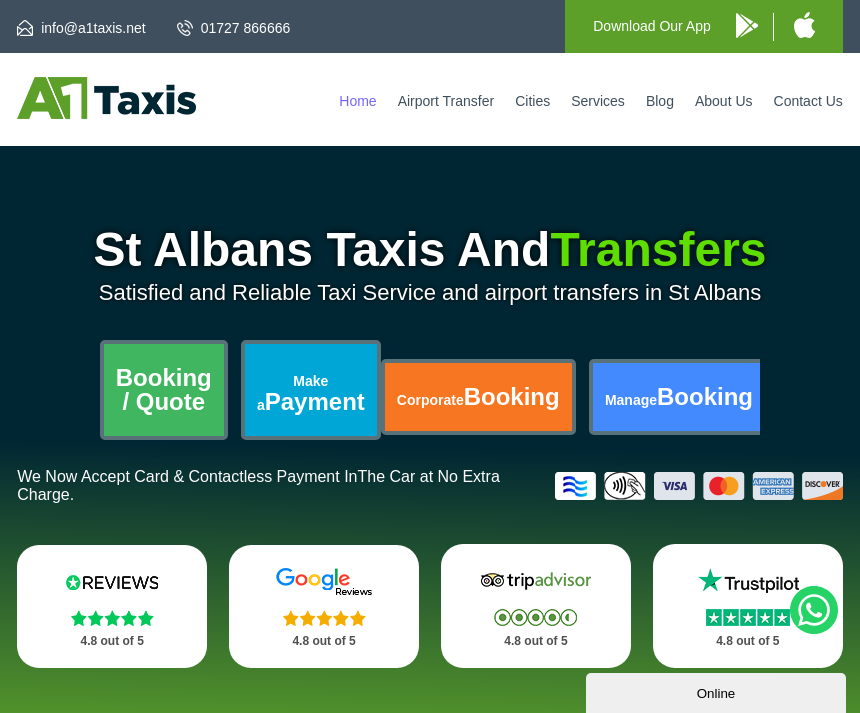 click on "Home" at bounding box center (357, 101) 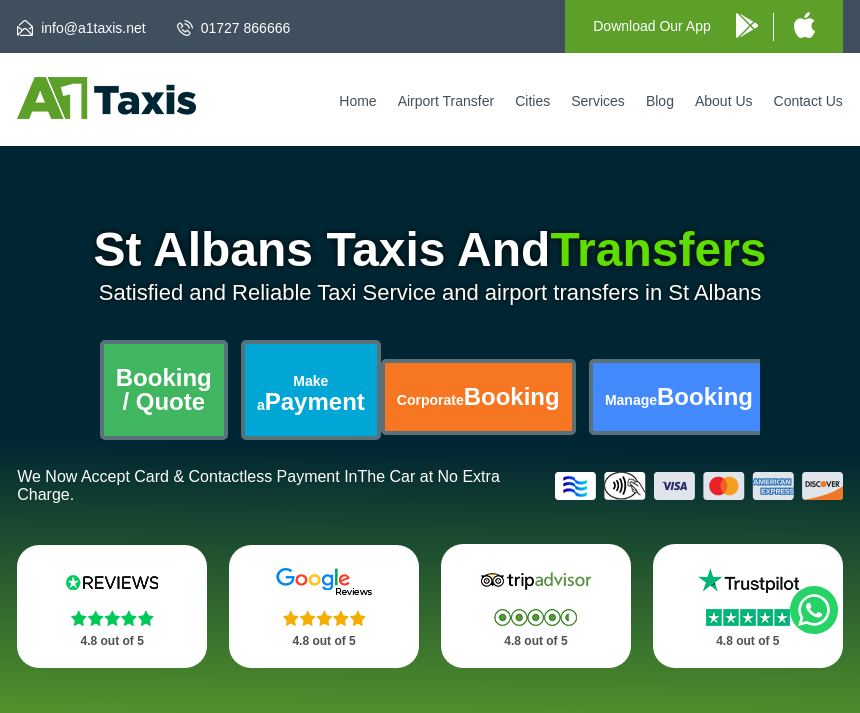 scroll, scrollTop: 0, scrollLeft: 0, axis: both 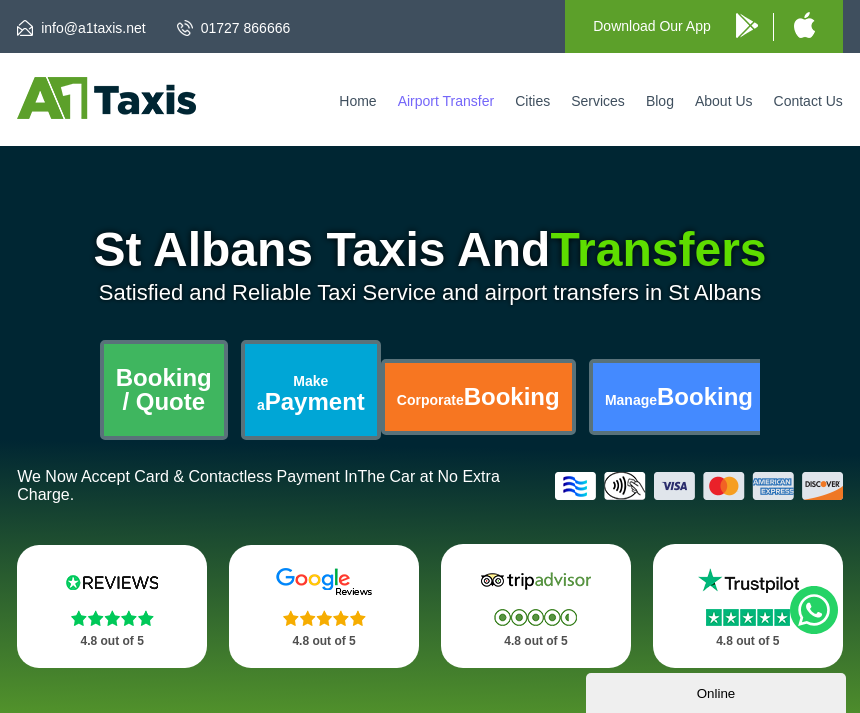 click on "Airport Transfer" at bounding box center (446, 101) 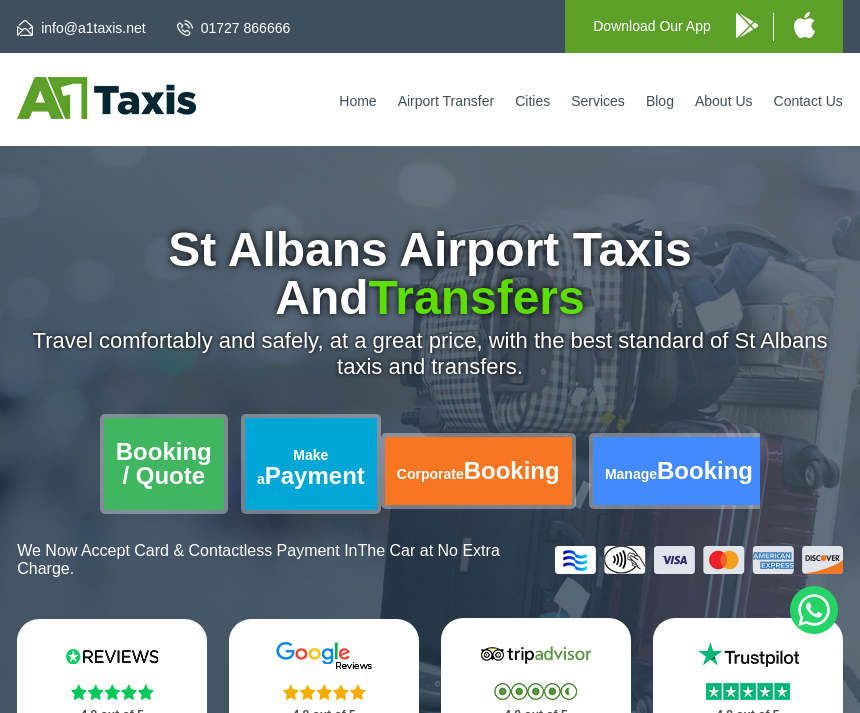 scroll, scrollTop: 0, scrollLeft: 0, axis: both 